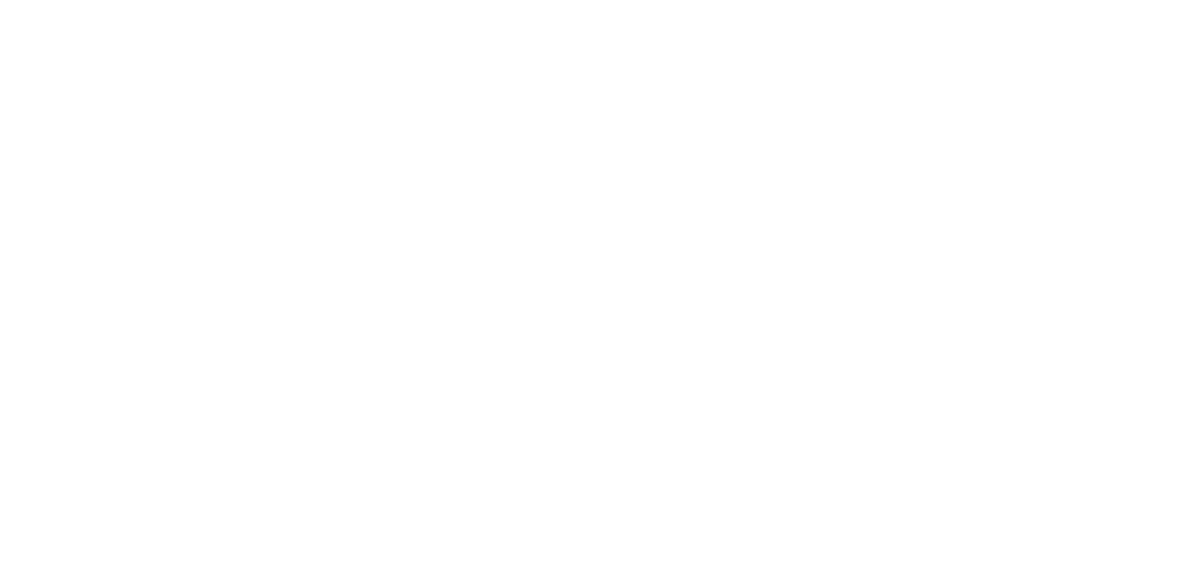 scroll, scrollTop: 0, scrollLeft: 0, axis: both 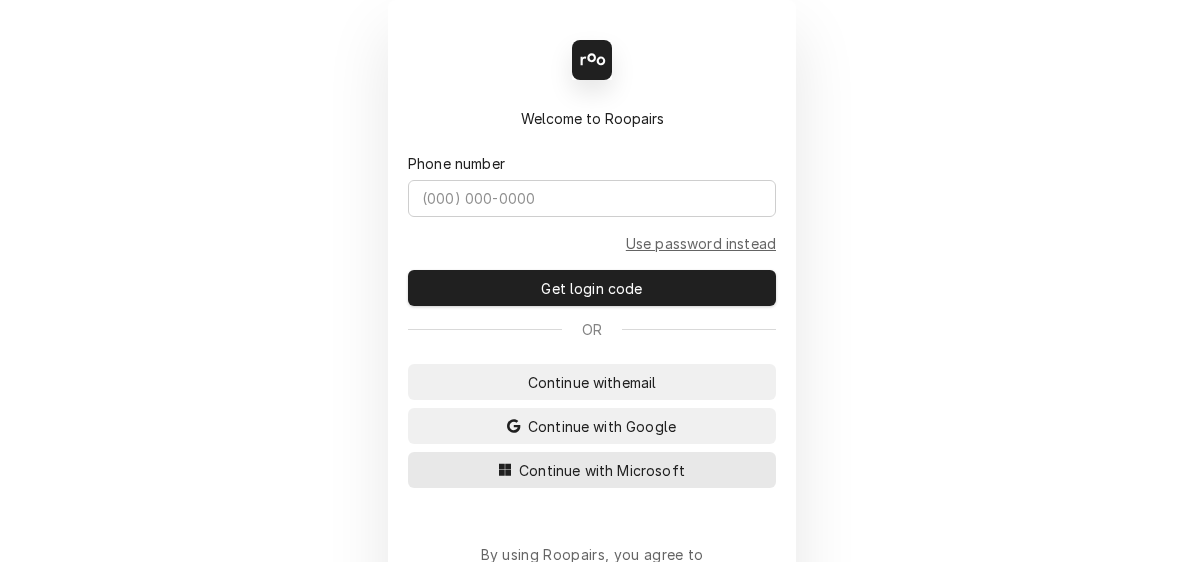 click on "Continue with Microsoft" at bounding box center (602, 470) 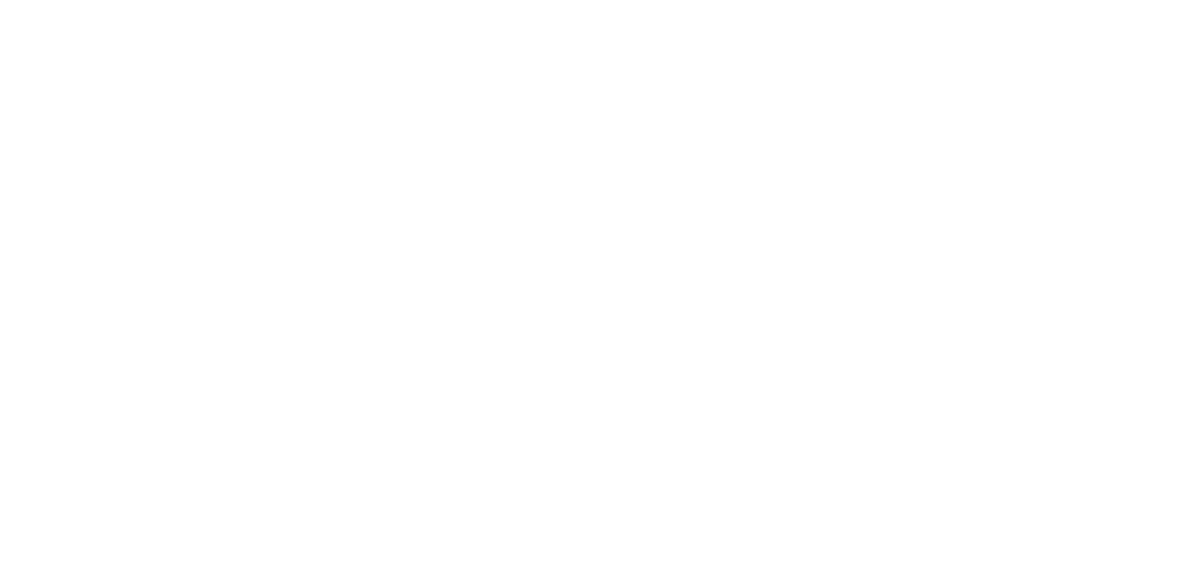 scroll, scrollTop: 0, scrollLeft: 0, axis: both 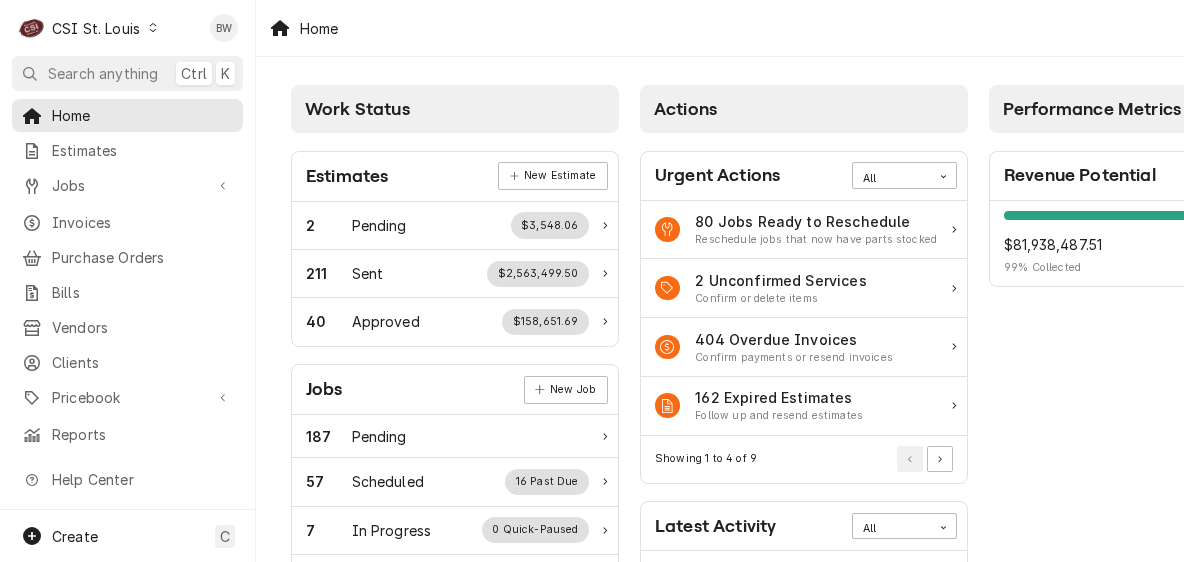 click on "Work Status Estimates New Estimate 2 Pending $3,548.06 211 Sent $2,563,499.50 40 Approved $158,651.69 Jobs New Job 187 Pending 57 Scheduled 16 Past Due 7 In Progress 0 Quick-Paused 95 On Hold 194 Completed Invoices New Invoice 178 Pending $180,359.56 313 Outstanding $270,726.53 404 Overdue $406,376.20 Purchase Orders New Order 203 Pending 91 Open 91 Unacknowledged 0 In Transit 0 Untracked 8 Delivered 797 Stocked Bills New Bill 1 Pending $0.00 11 Outstanding $8,379.02 60 Overdue $11,344.50" at bounding box center [455, 724] 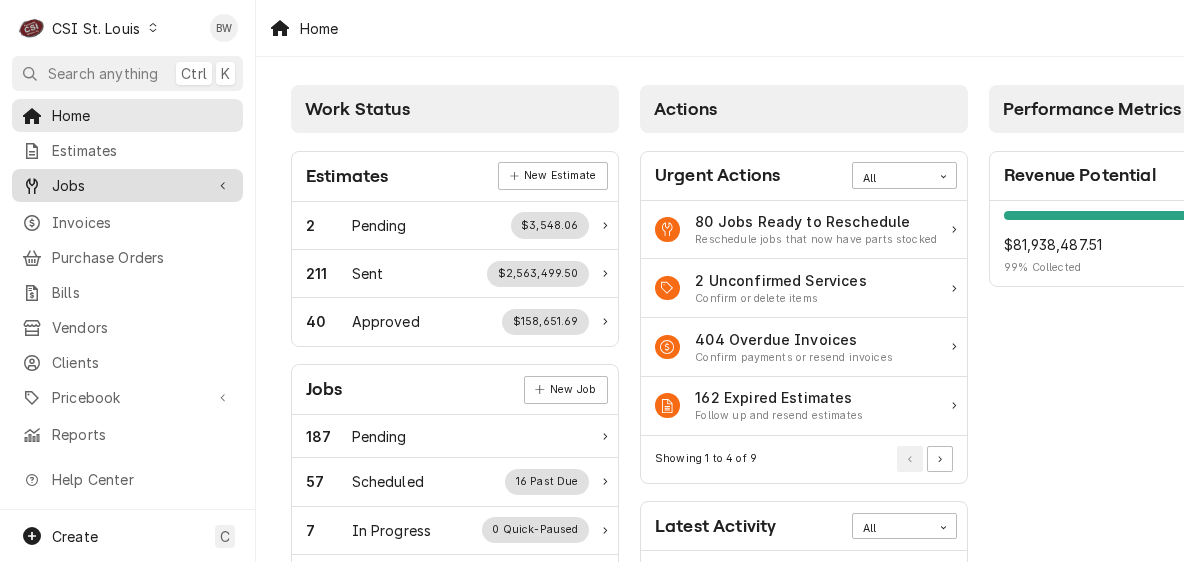 click on "Jobs" at bounding box center [127, 185] 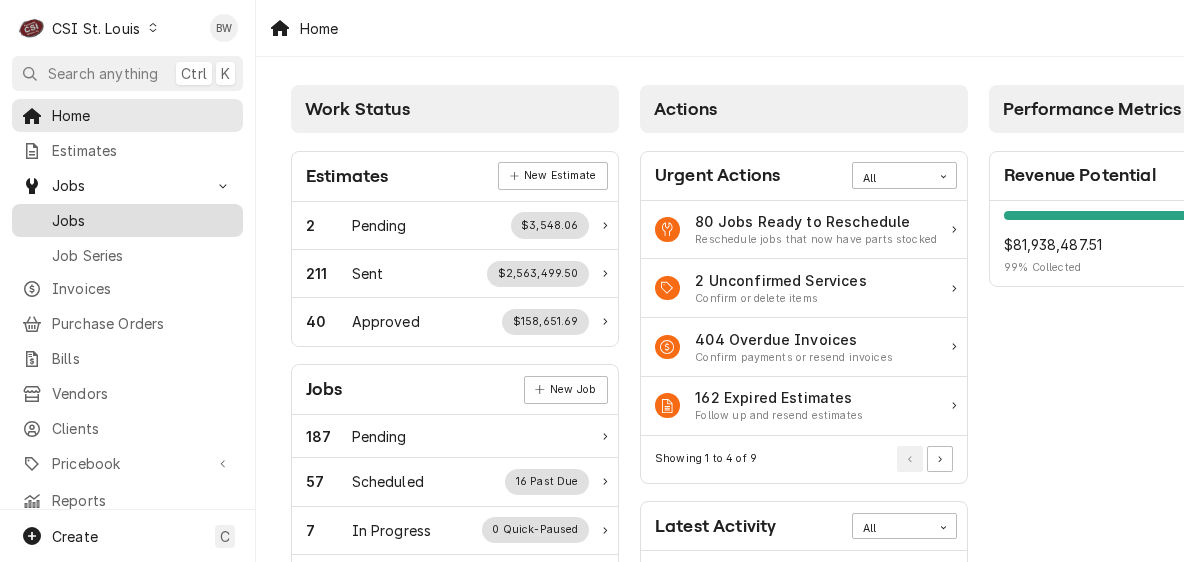 click on "Jobs" at bounding box center (142, 220) 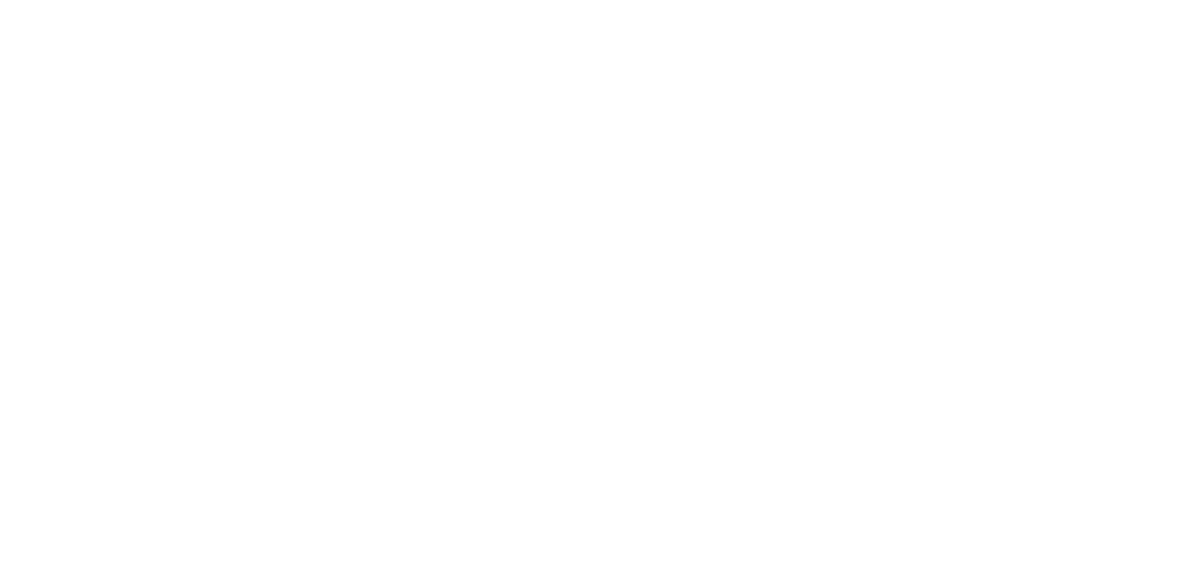 scroll, scrollTop: 0, scrollLeft: 0, axis: both 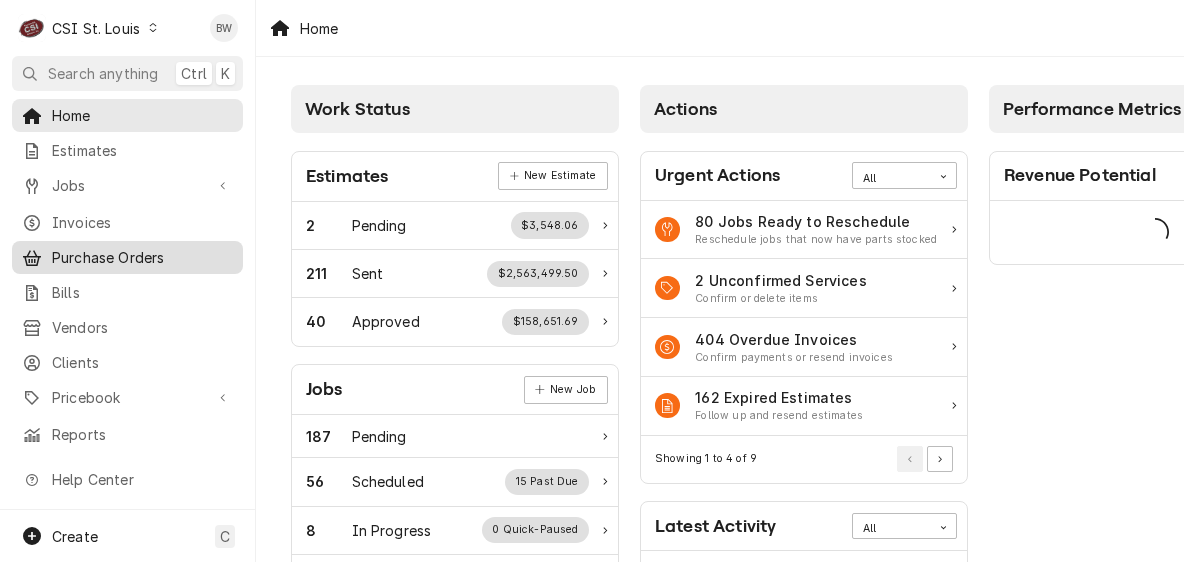click on "Purchase Orders" at bounding box center [142, 257] 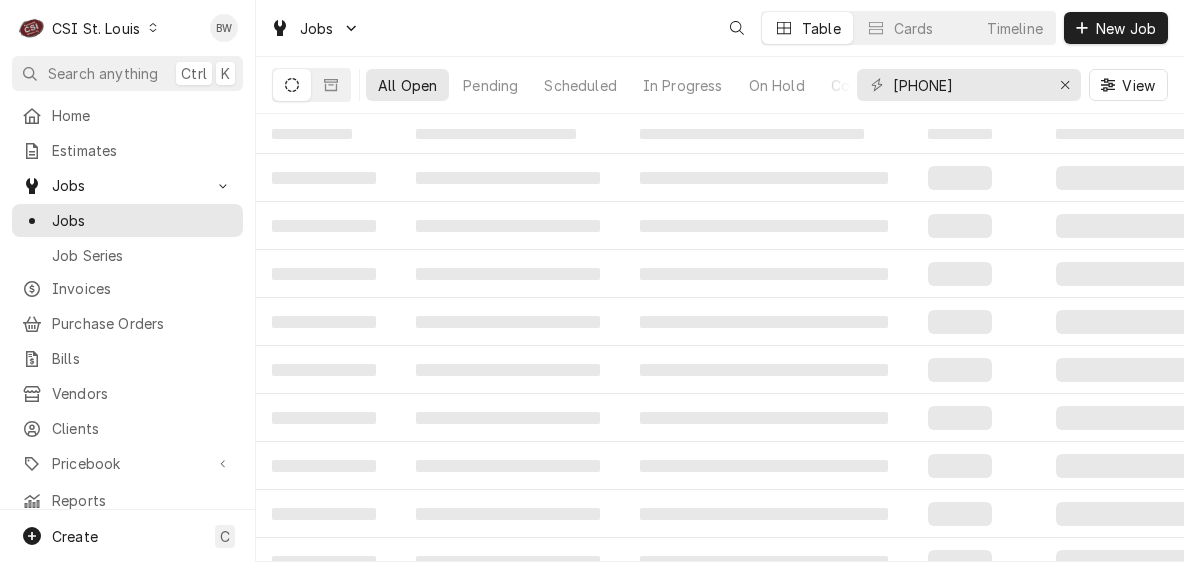 scroll, scrollTop: 0, scrollLeft: 0, axis: both 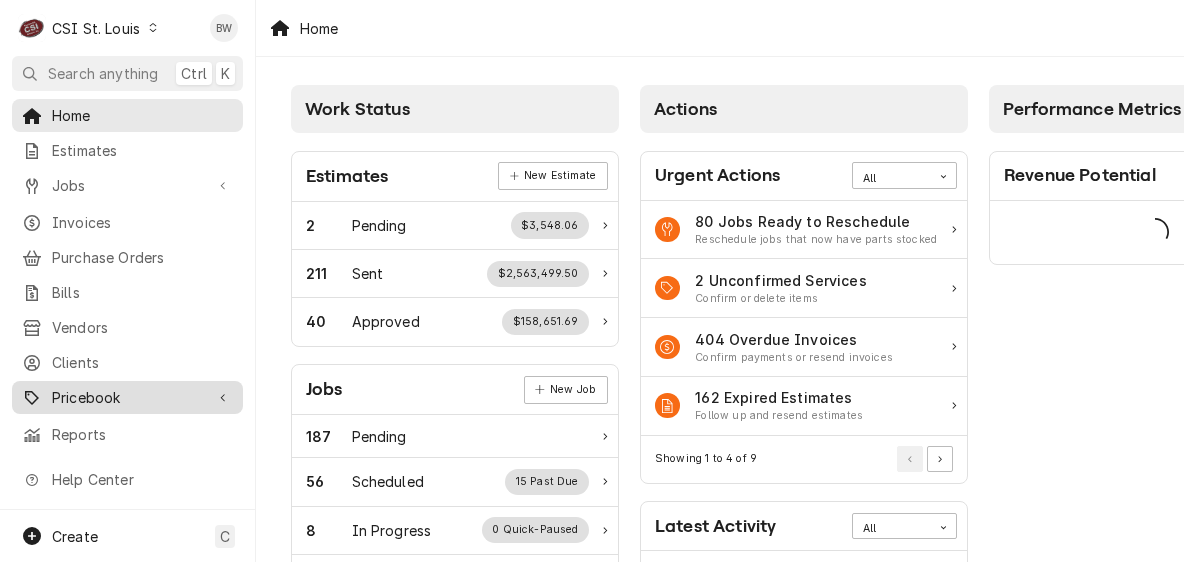 click on "Pricebook" at bounding box center (127, 397) 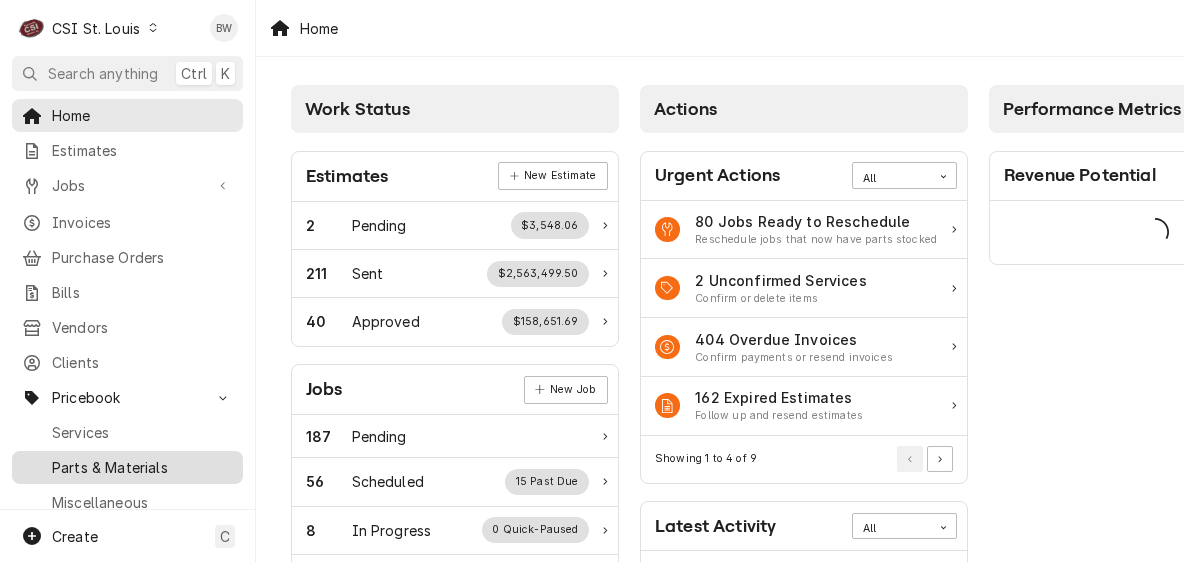 click on "Parts & Materials" at bounding box center [142, 467] 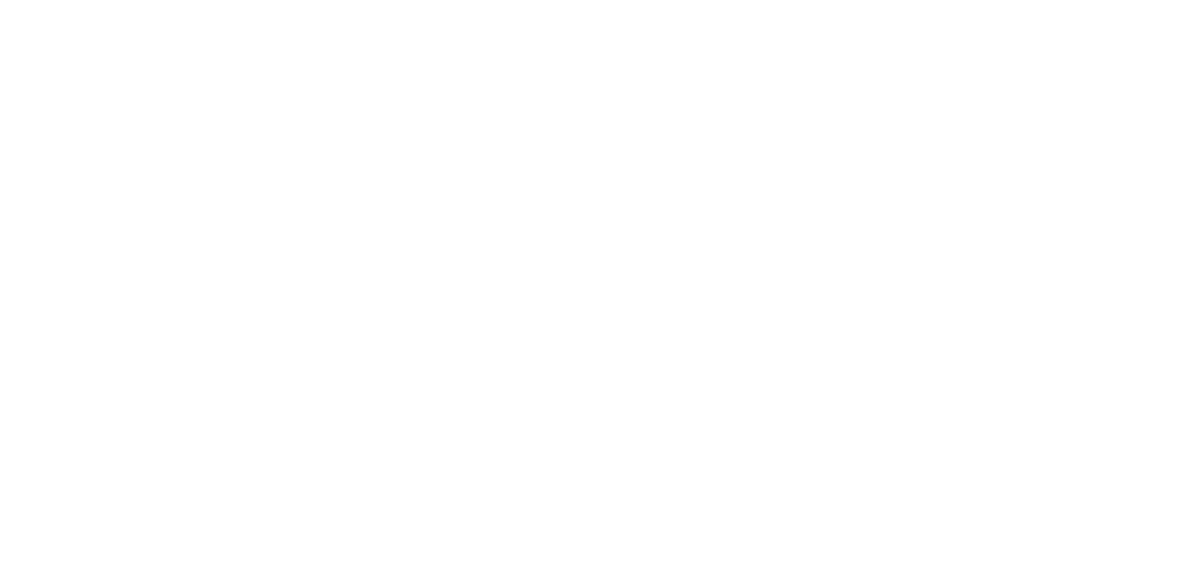 scroll, scrollTop: 0, scrollLeft: 0, axis: both 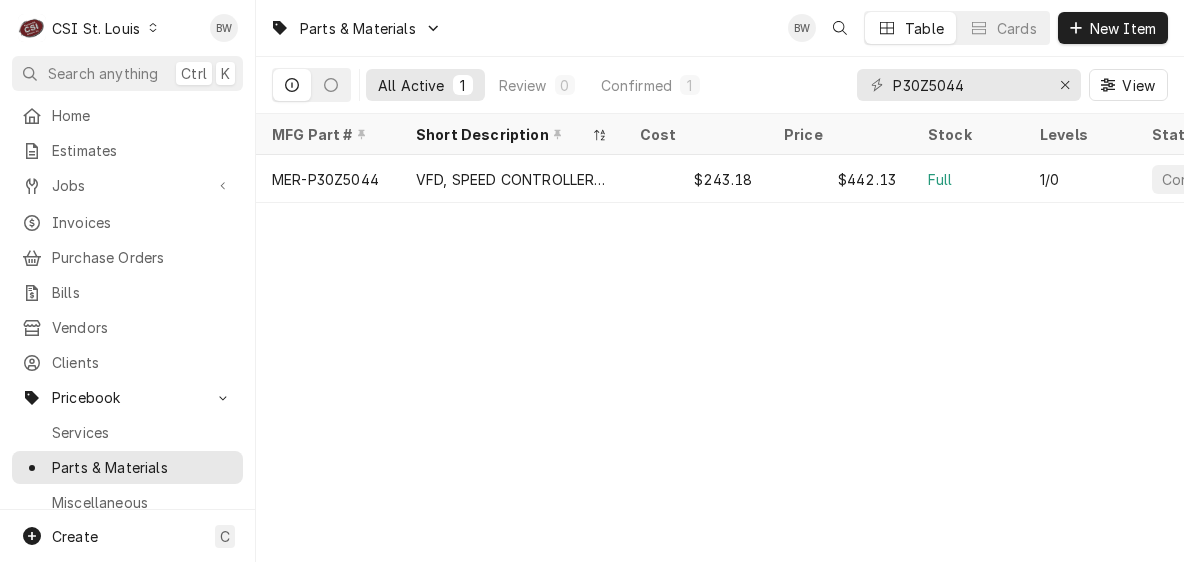 click on "Parts & Materials   BW Table Cards New Item" at bounding box center (720, 28) 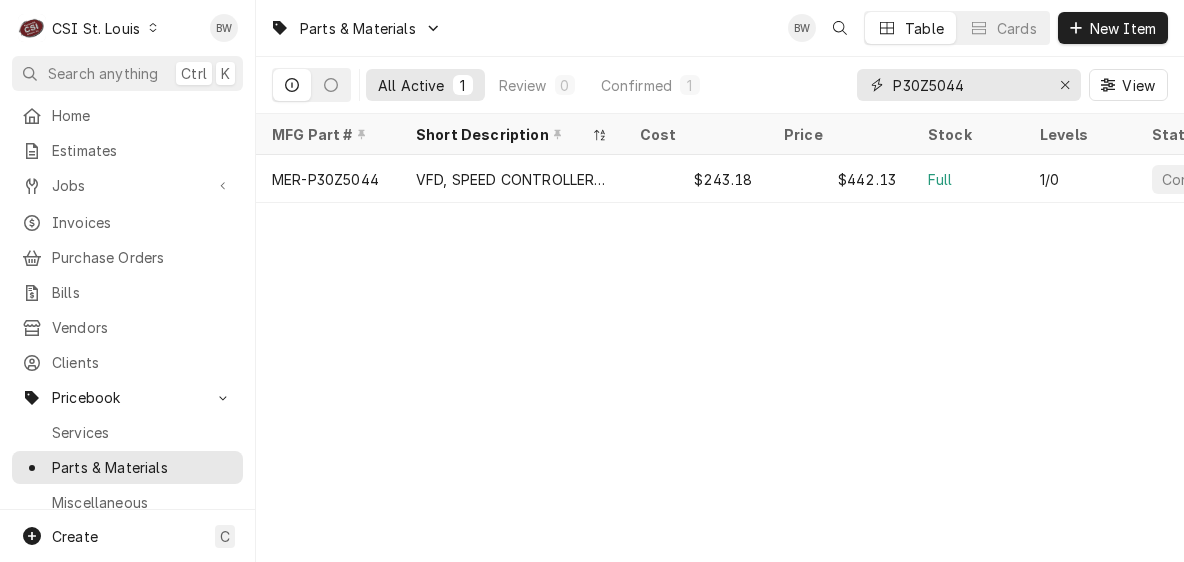 drag, startPoint x: 967, startPoint y: 87, endPoint x: 847, endPoint y: 77, distance: 120.41595 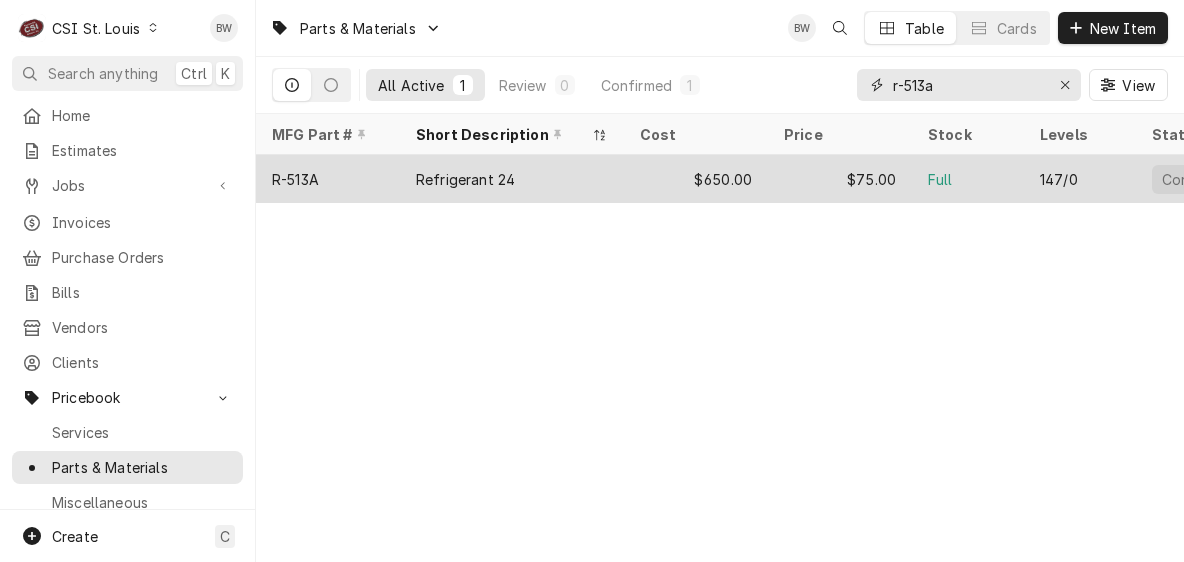 type on "r-513a" 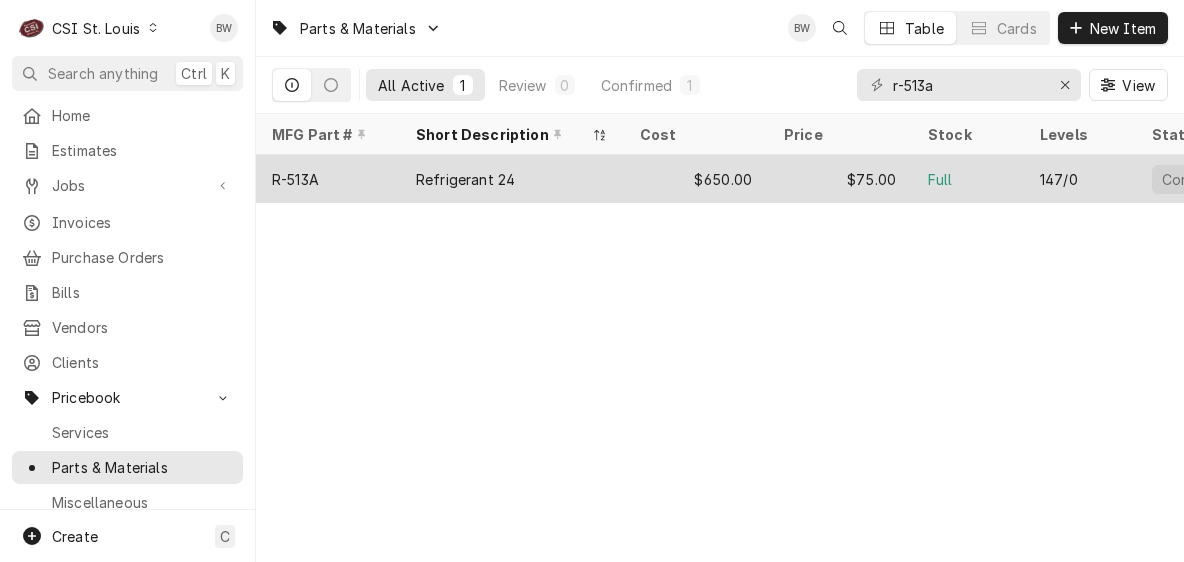 click on "Refrigerant 24" at bounding box center (465, 179) 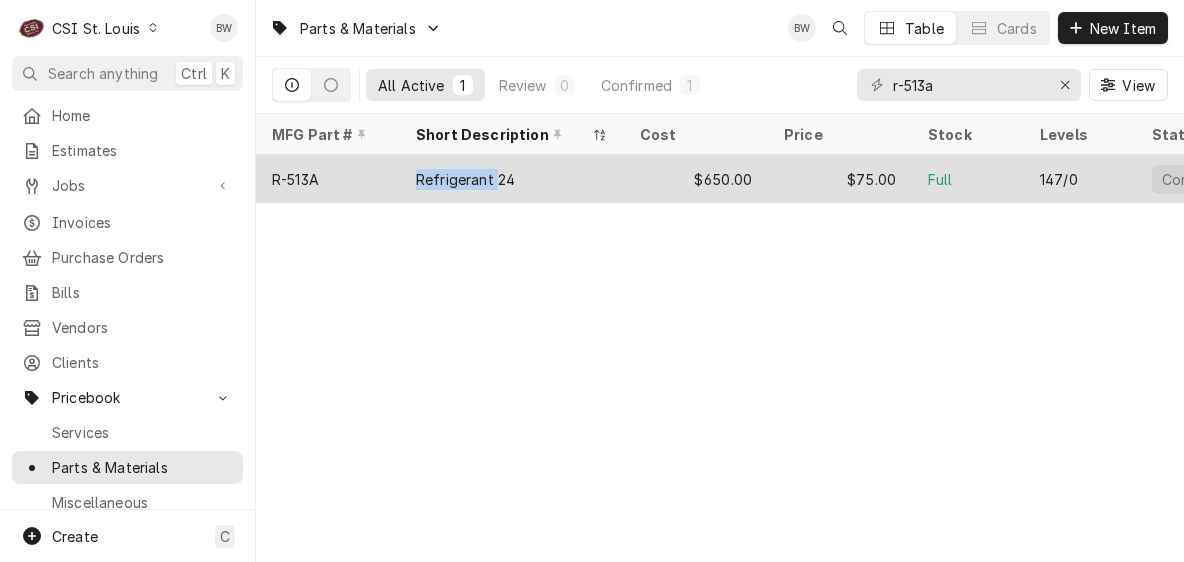 click on "Refrigerant 24" at bounding box center (465, 179) 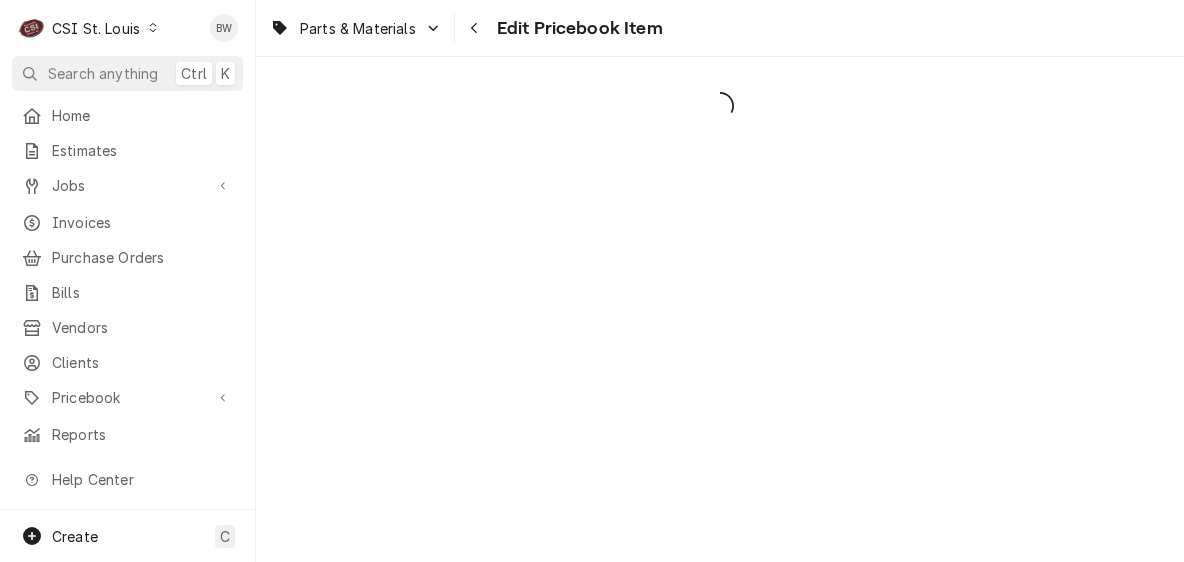 scroll, scrollTop: 0, scrollLeft: 0, axis: both 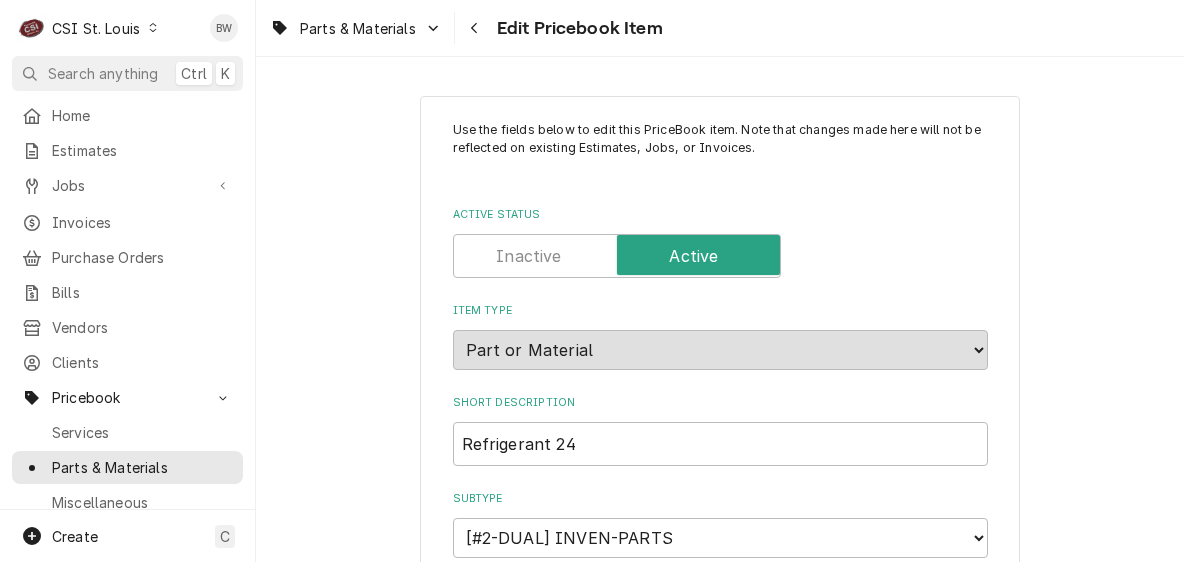 type on "x" 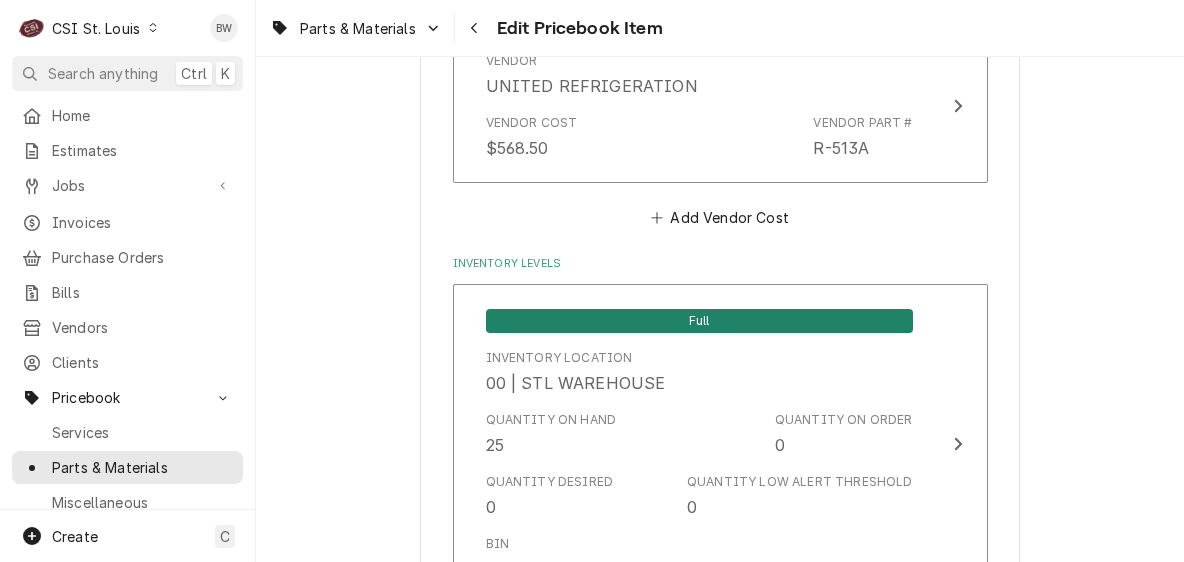 scroll, scrollTop: 1900, scrollLeft: 0, axis: vertical 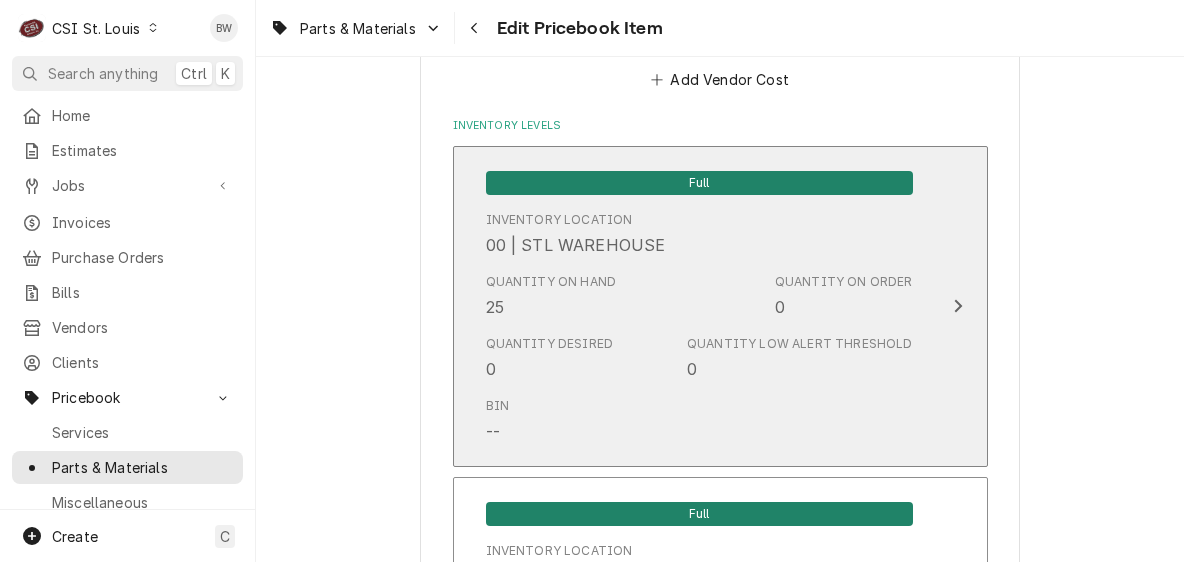 click on "Quantity on Hand 25" at bounding box center [551, 296] 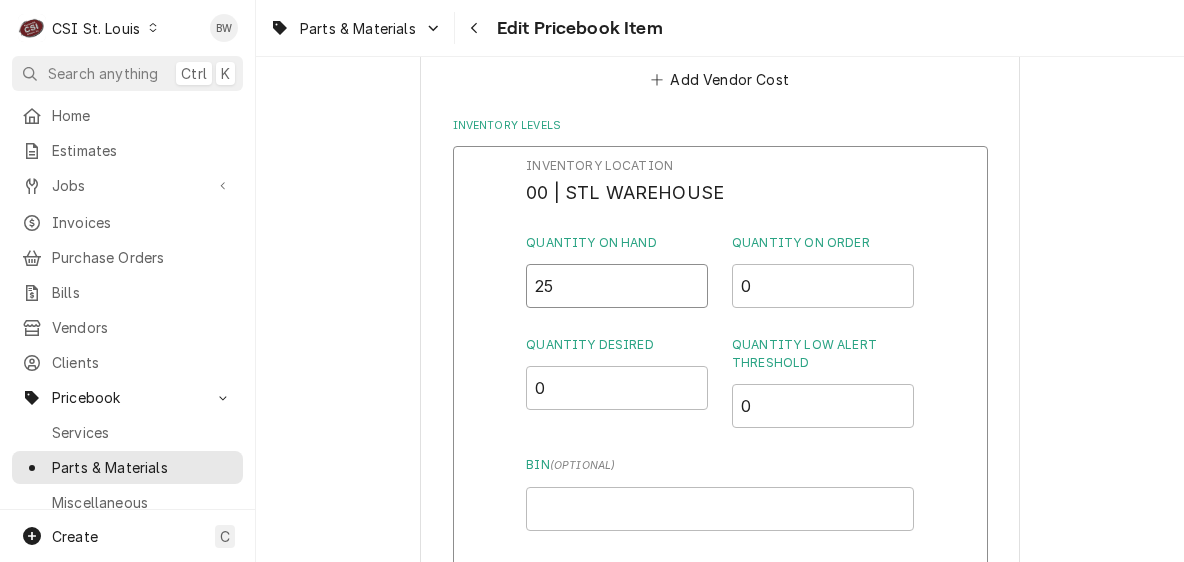 drag, startPoint x: 558, startPoint y: 295, endPoint x: 528, endPoint y: 296, distance: 30.016663 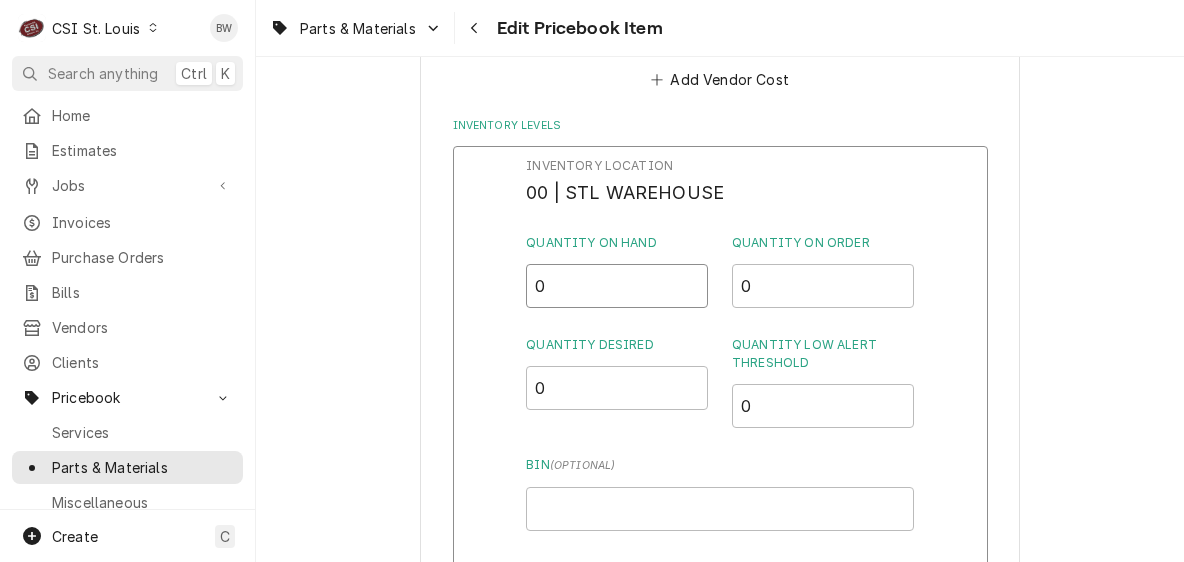 type on "0" 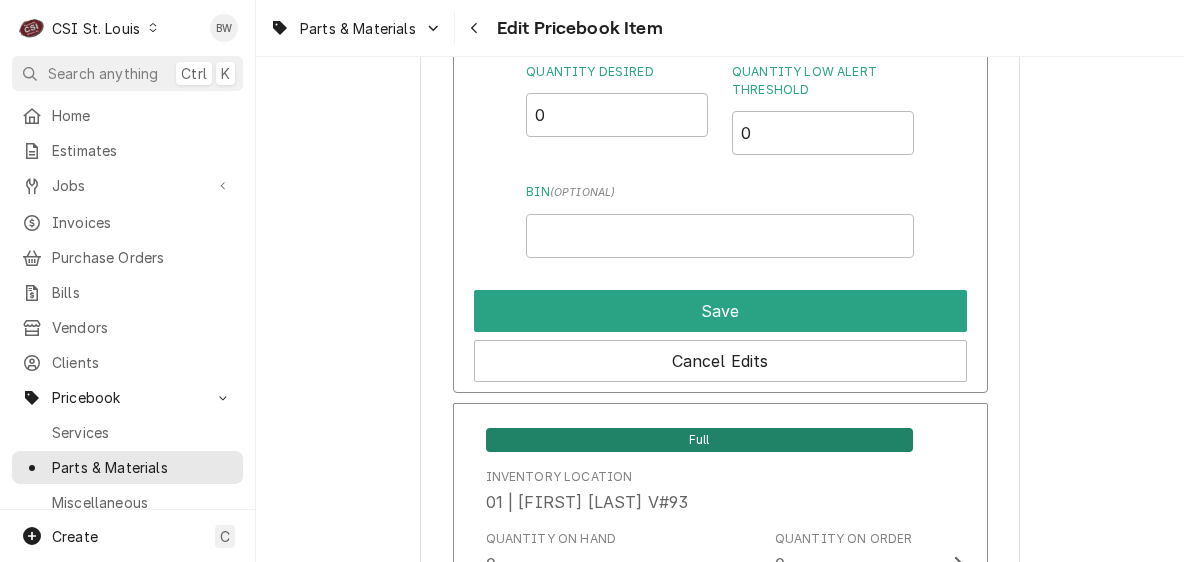 scroll, scrollTop: 2200, scrollLeft: 0, axis: vertical 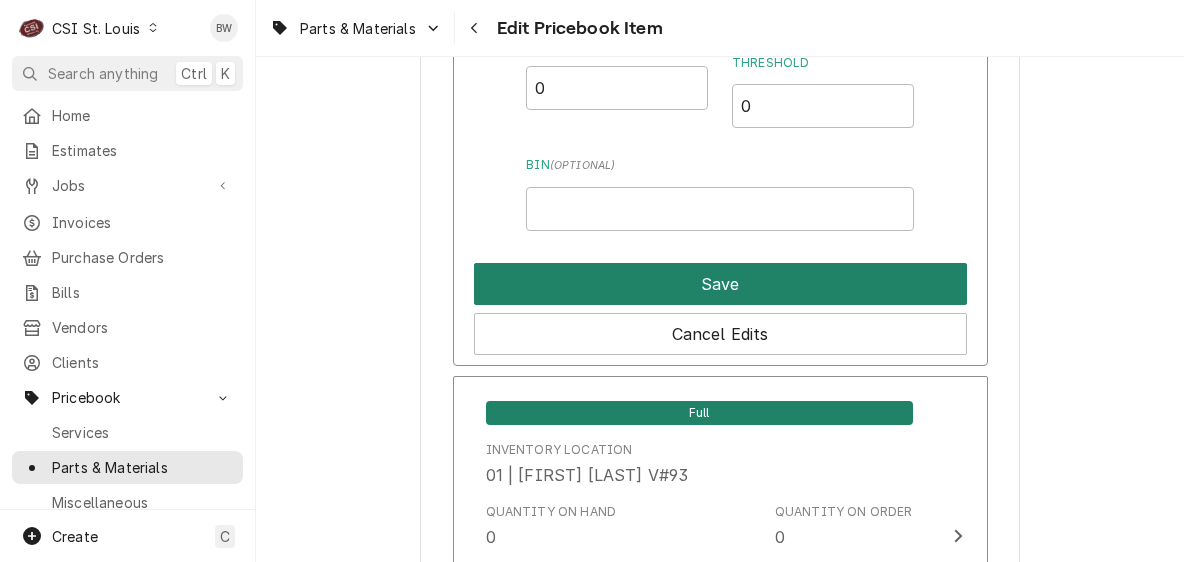 click on "Save" at bounding box center (720, 284) 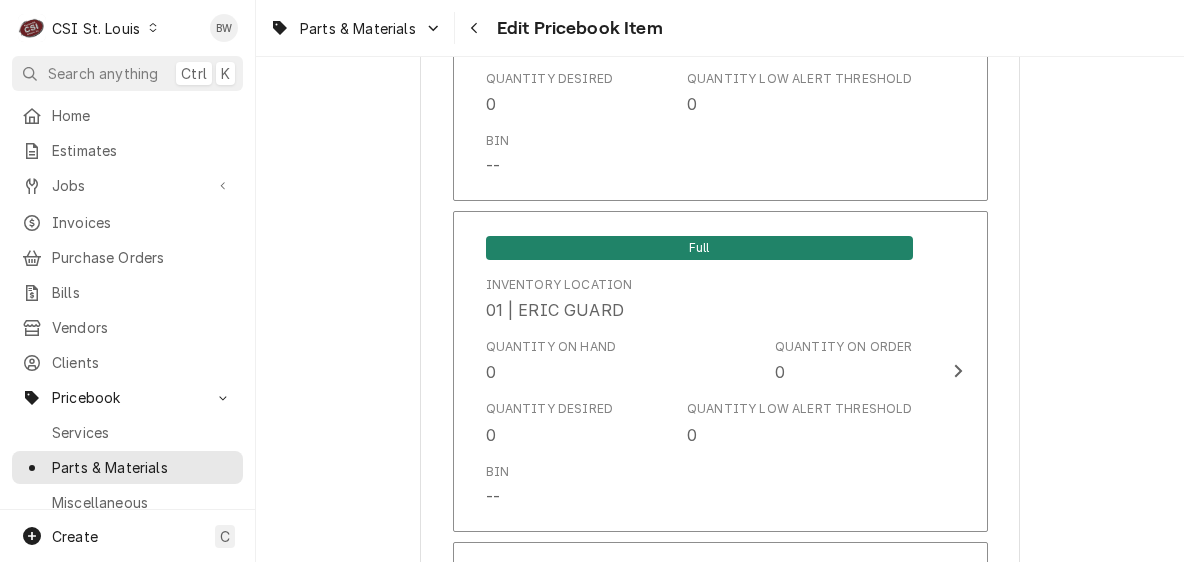 scroll, scrollTop: 3158, scrollLeft: 0, axis: vertical 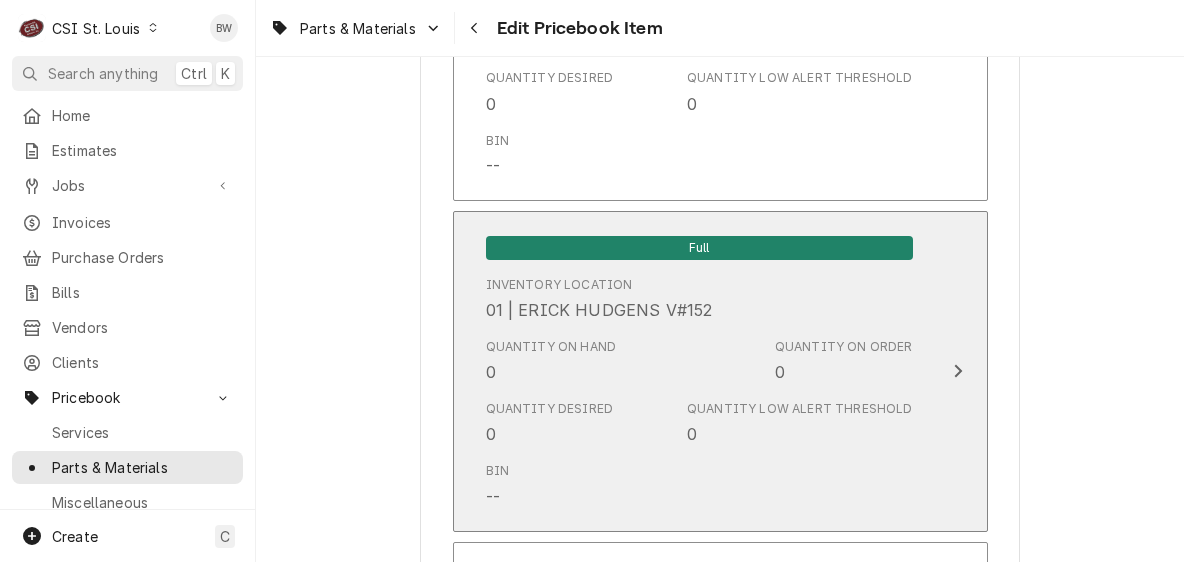 click on "Quantity on Hand 0" at bounding box center [551, 361] 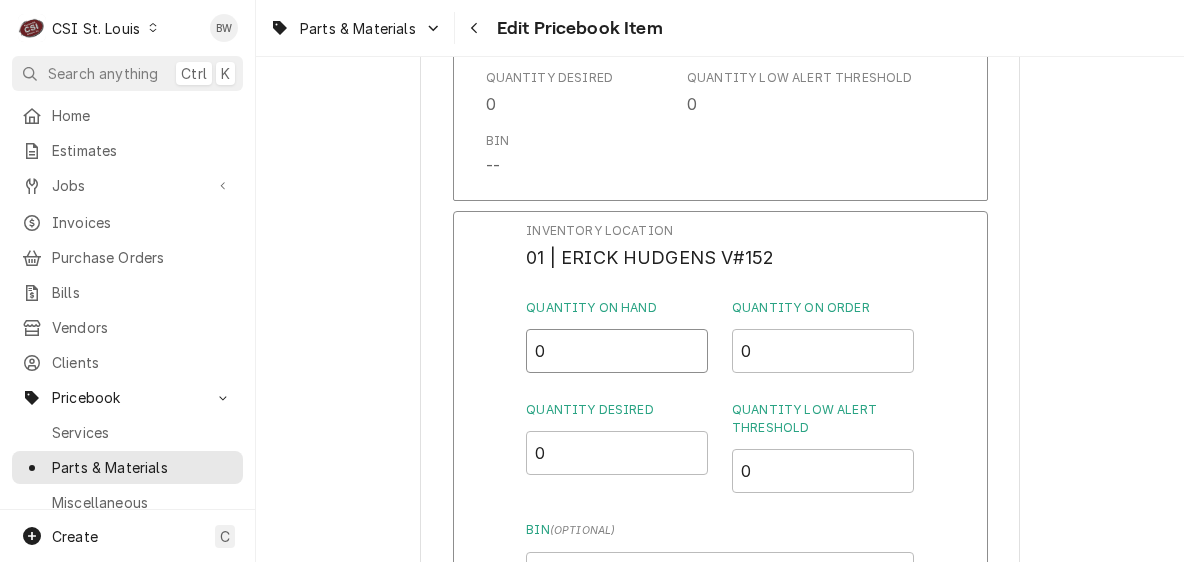 drag, startPoint x: 567, startPoint y: 350, endPoint x: 525, endPoint y: 353, distance: 42.107006 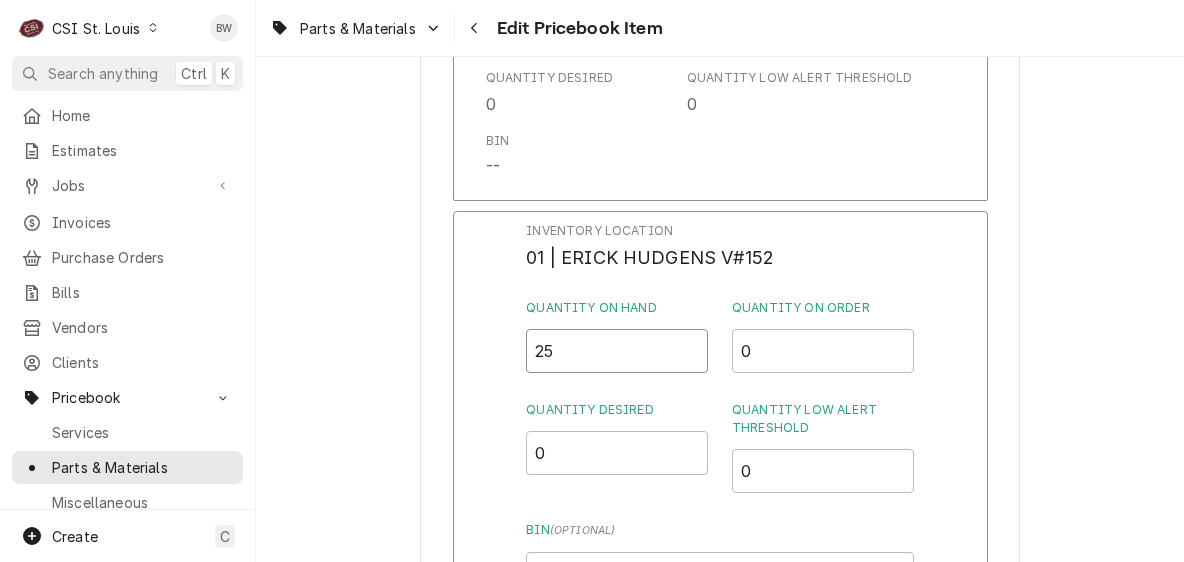 type on "25" 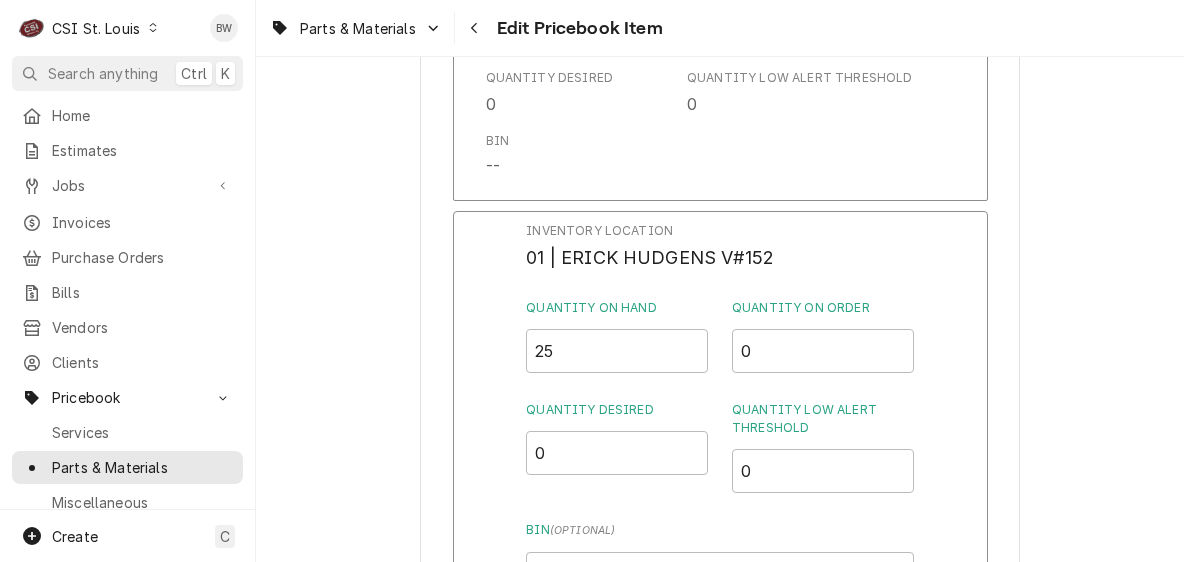 click on "Inventory Location 01 | ERICK HUDGENS V#152 Quantity on Hand 25 Quantity on Order 0 Quantity Desired 0 Quantity Low Alert Threshold 0 Bin  ( optional ) Save Cancel Edits" at bounding box center (720, 471) 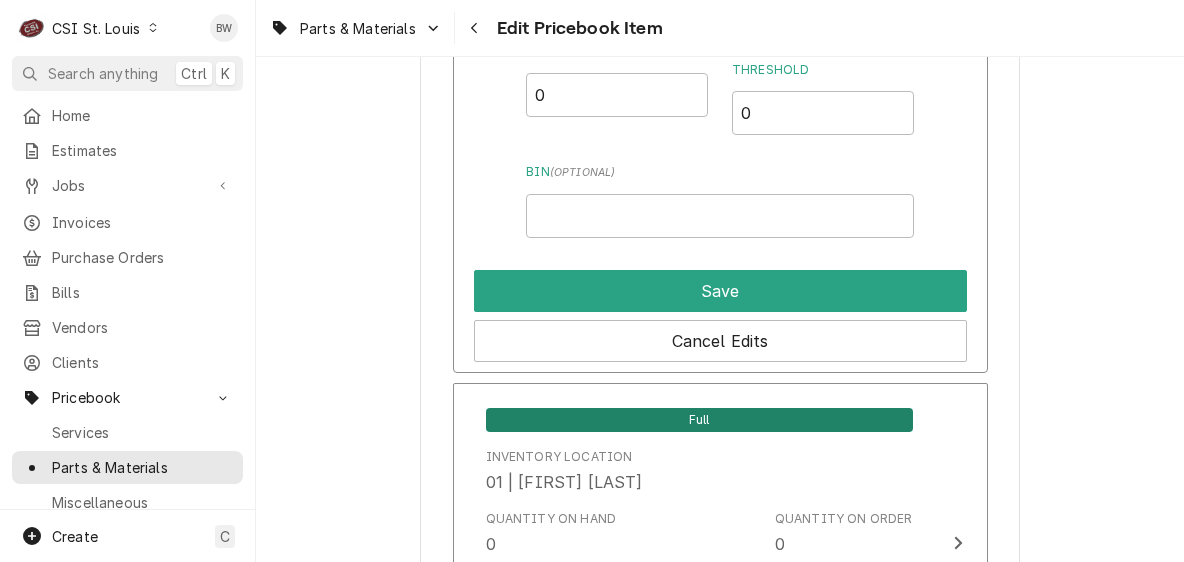 scroll, scrollTop: 3558, scrollLeft: 0, axis: vertical 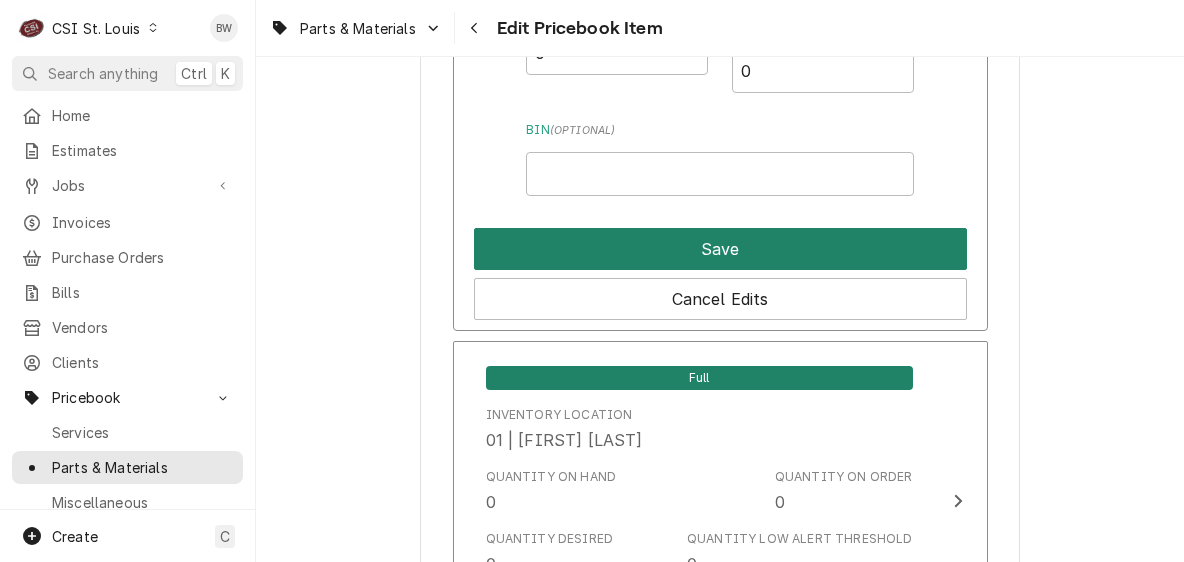 click on "Save" at bounding box center [720, 249] 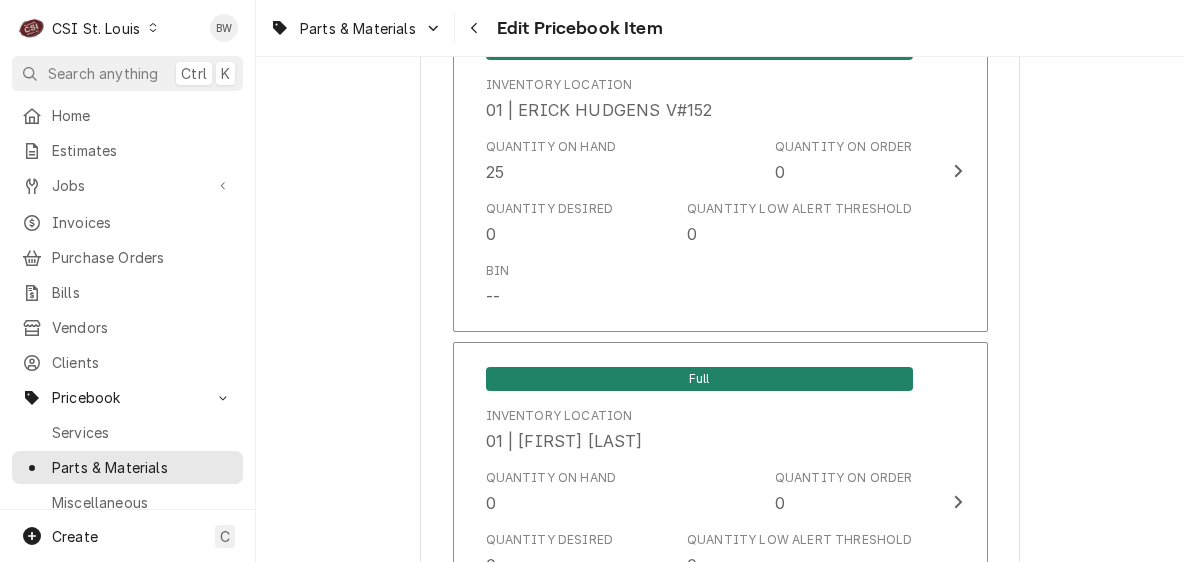 scroll, scrollTop: 17142, scrollLeft: 0, axis: vertical 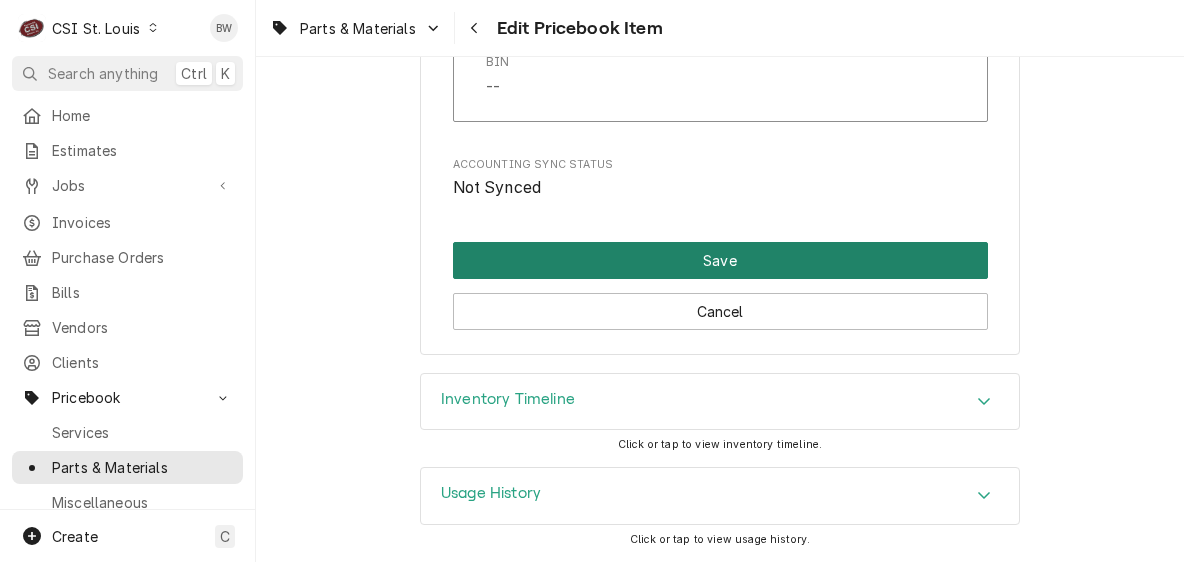 click on "Save" at bounding box center (720, 260) 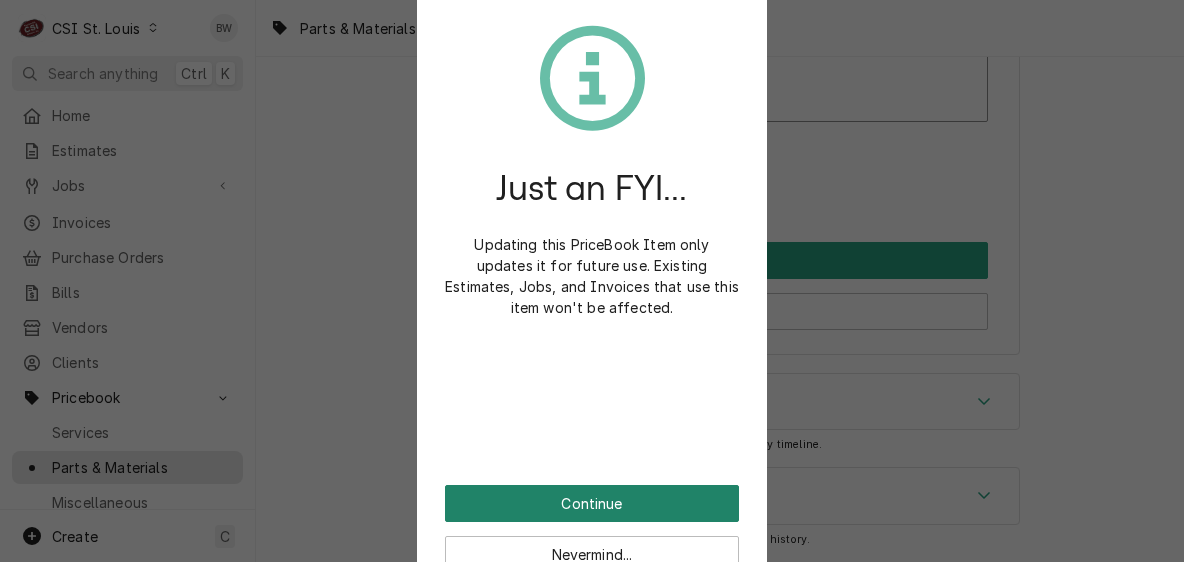 click on "Continue" at bounding box center (592, 503) 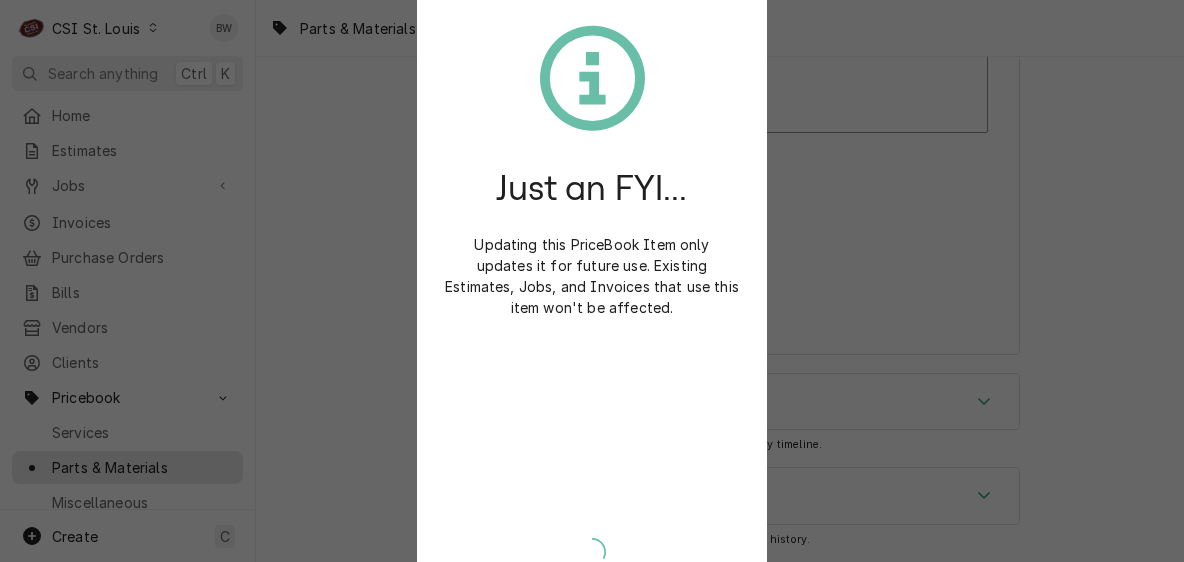scroll, scrollTop: 17131, scrollLeft: 0, axis: vertical 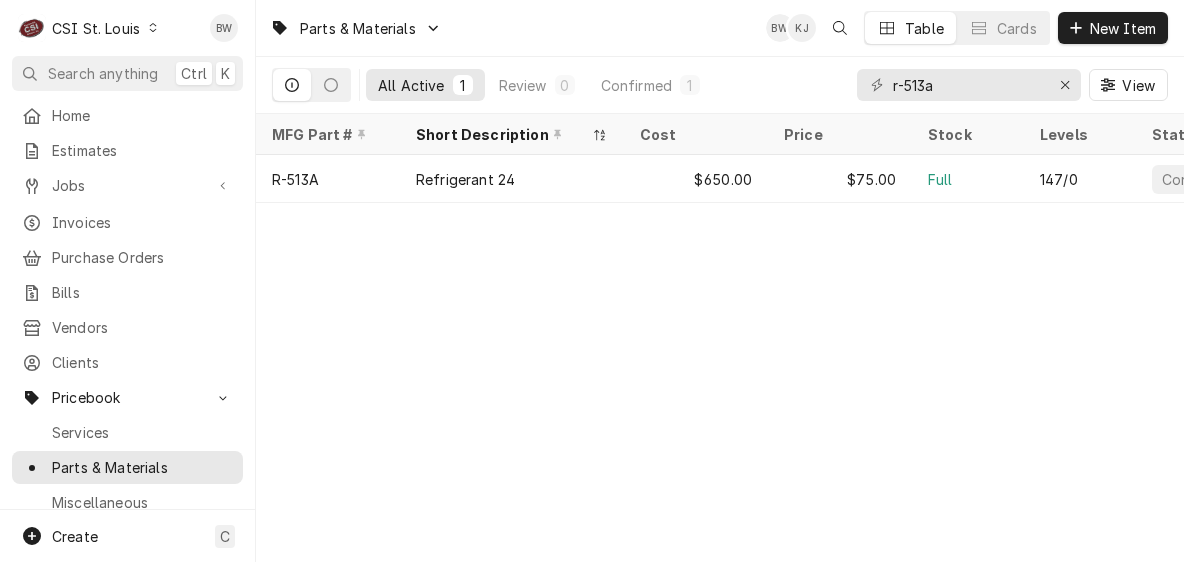 drag, startPoint x: 408, startPoint y: 281, endPoint x: 418, endPoint y: 280, distance: 10.049875 